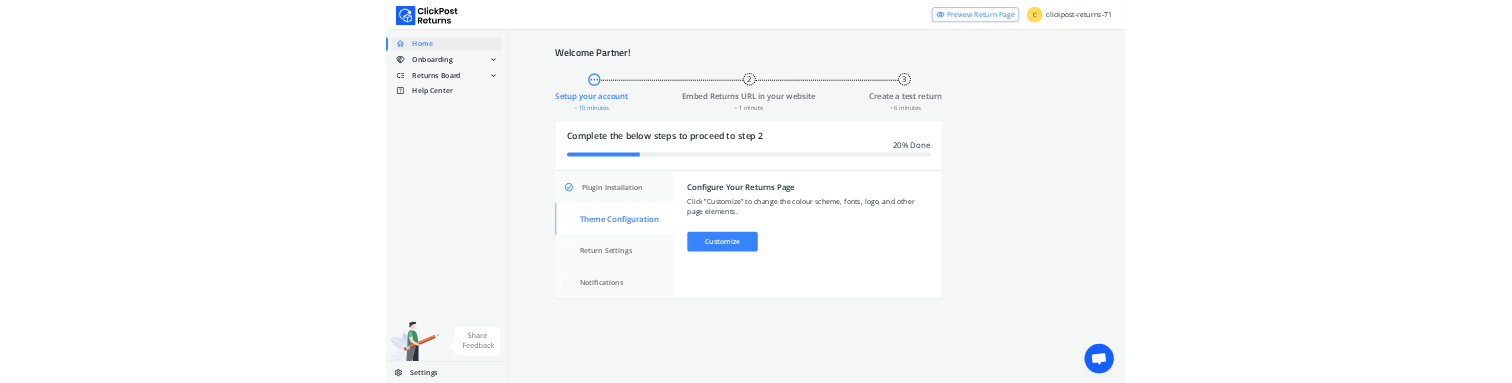 scroll, scrollTop: 0, scrollLeft: 0, axis: both 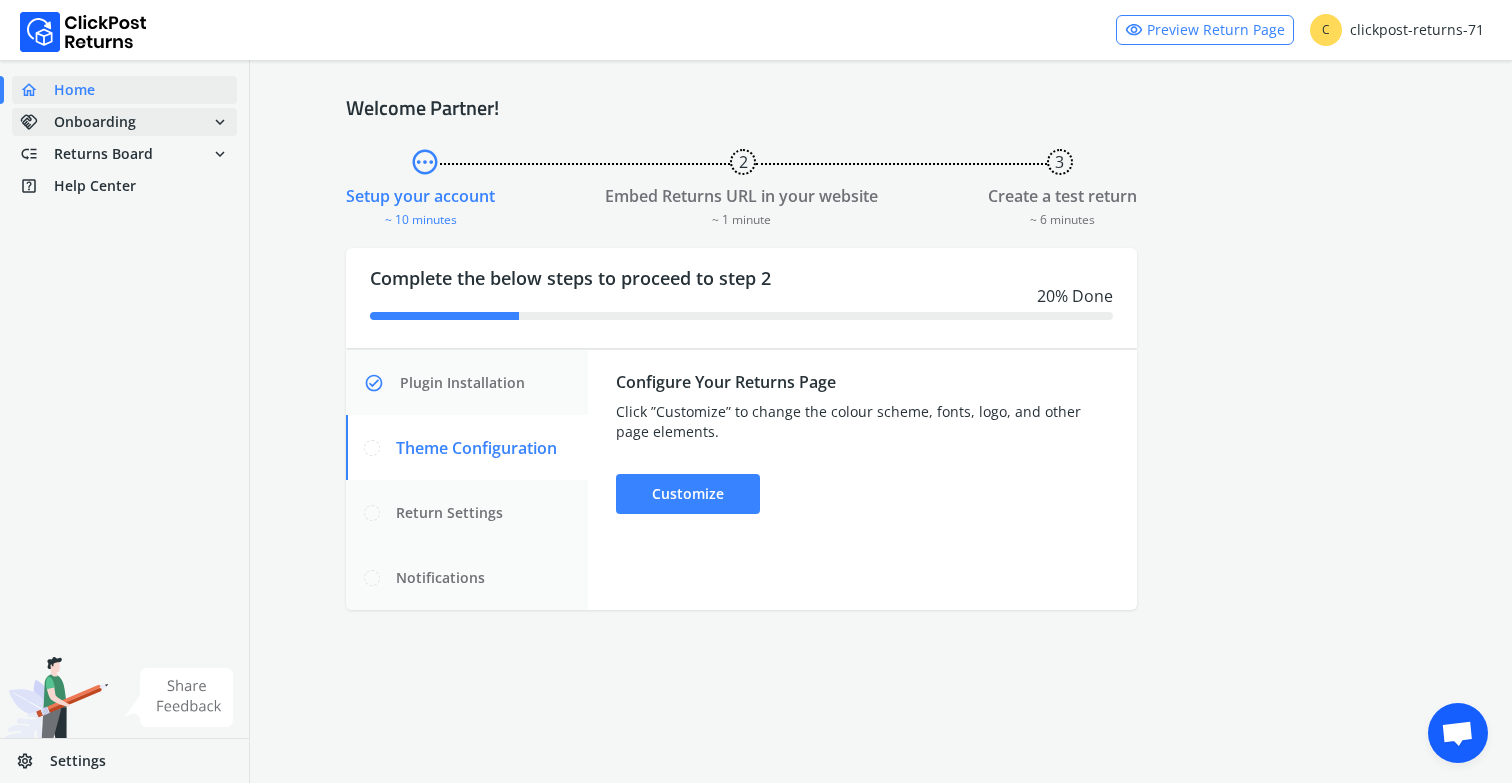 click on "handshake Onboarding expand_more" at bounding box center [124, 122] 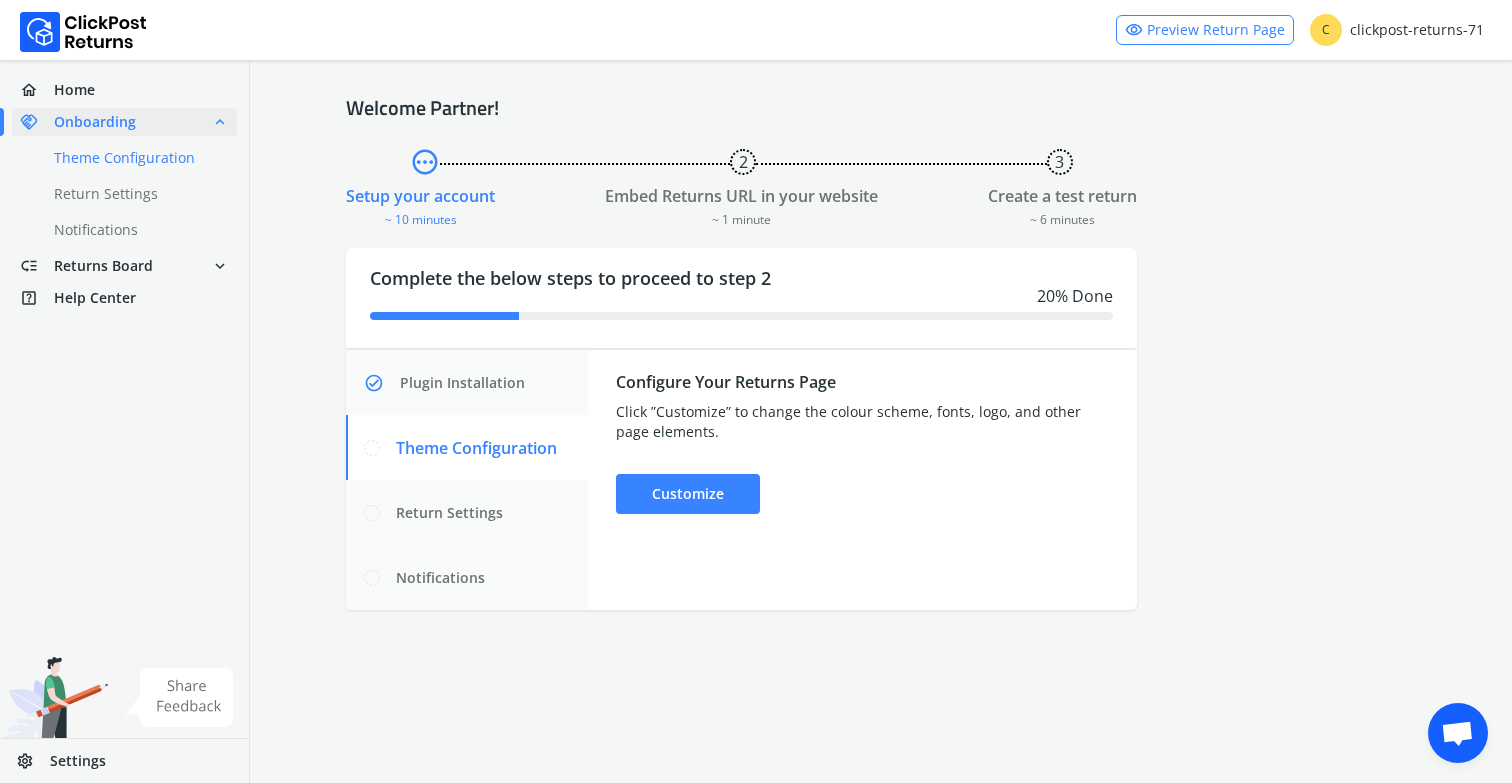 click on "done Theme Configuration" at bounding box center (136, 158) 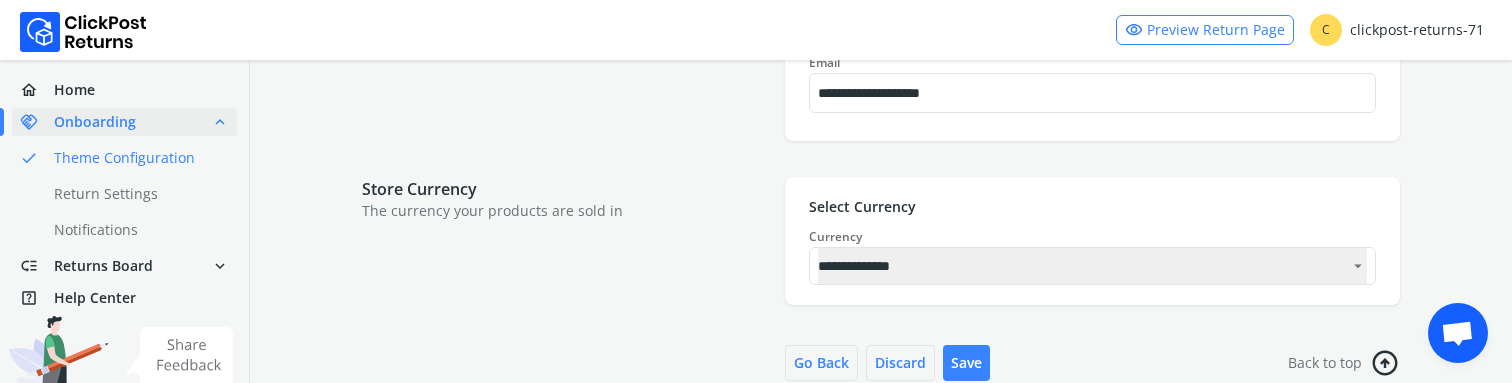 scroll, scrollTop: 3734, scrollLeft: 0, axis: vertical 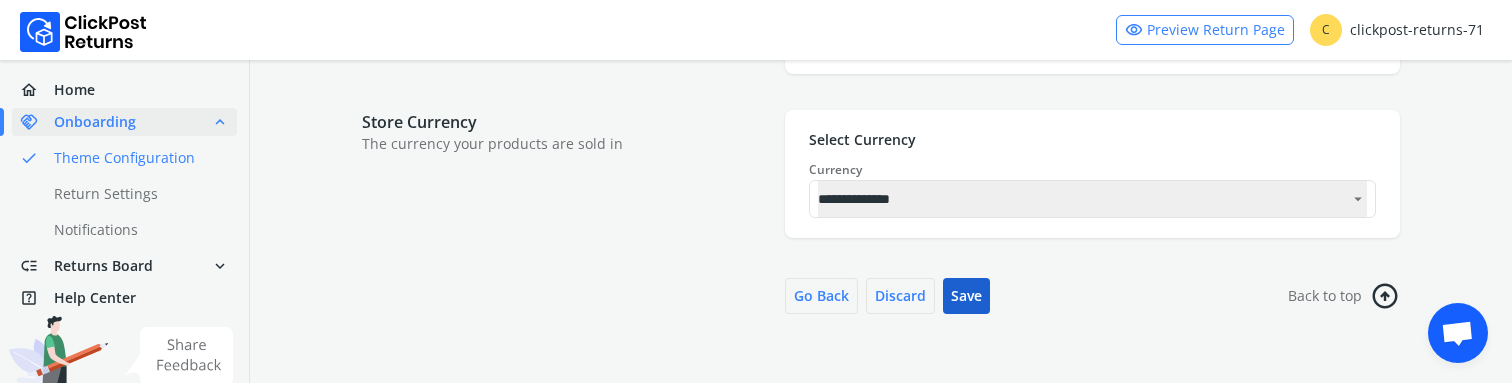 click on "Save" at bounding box center (966, 296) 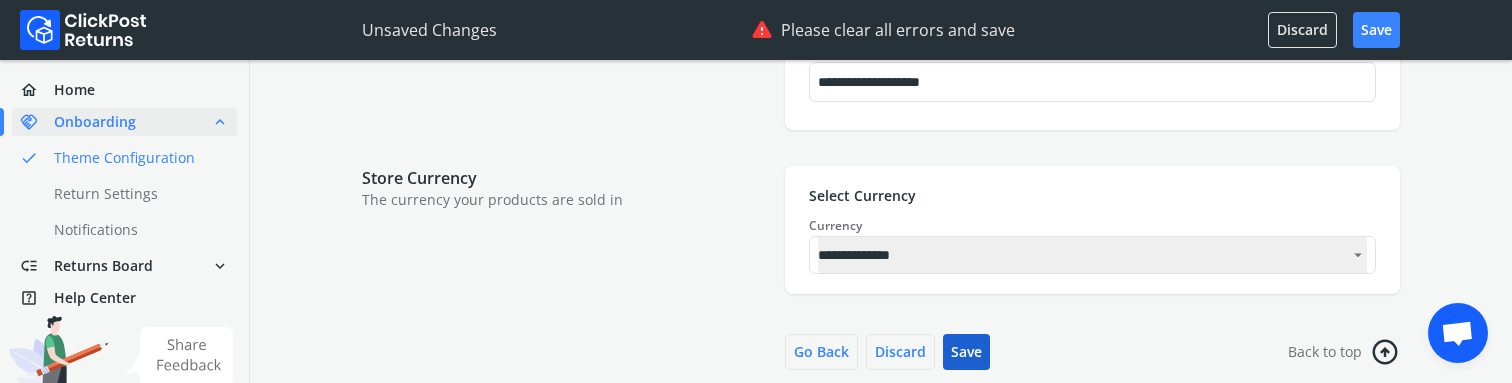 scroll, scrollTop: 385, scrollLeft: 0, axis: vertical 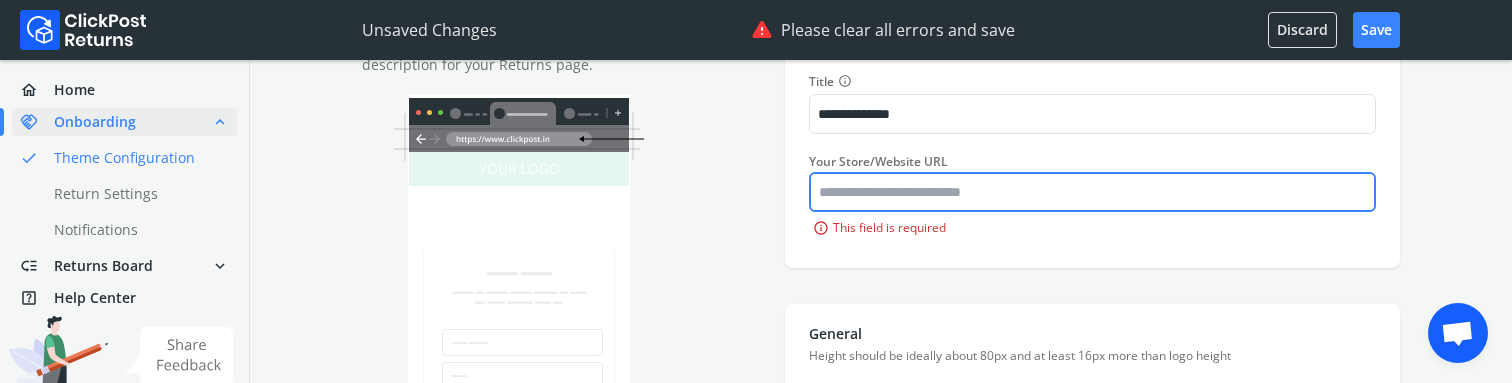 click on "Your Store/Website URL" at bounding box center [1092, 192] 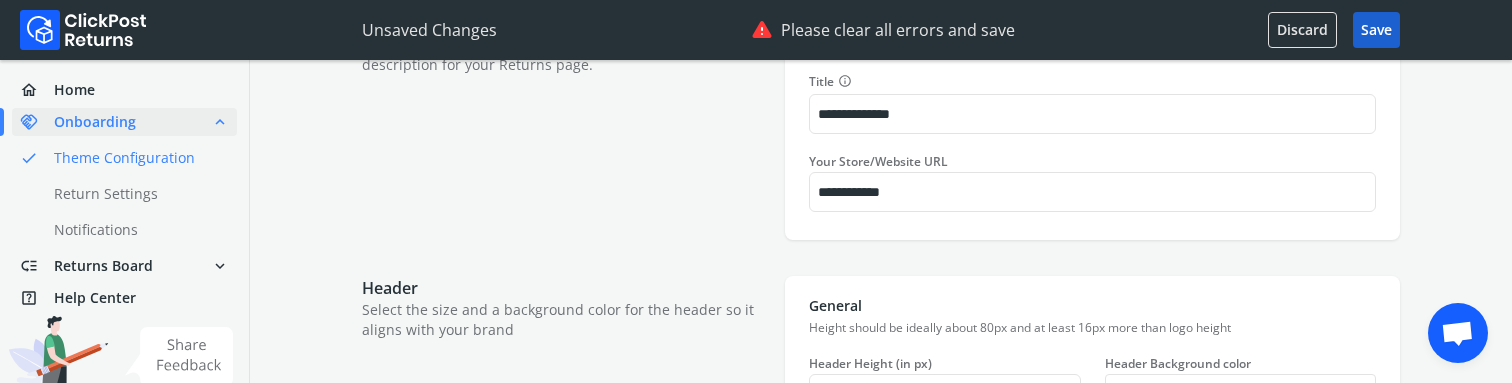 type on "**********" 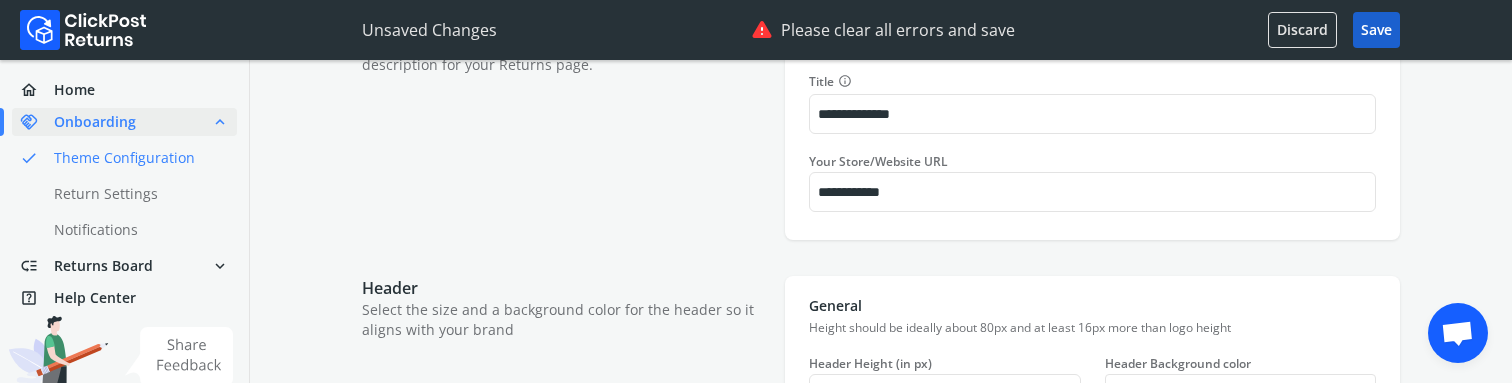 click on "Save" at bounding box center (1376, 30) 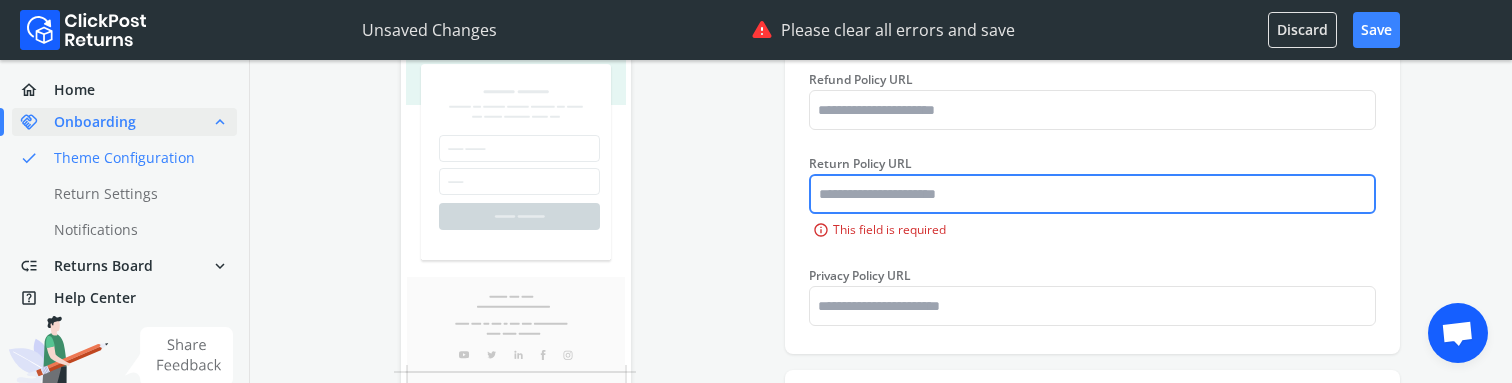click on "Return Policy URL" at bounding box center [1092, 194] 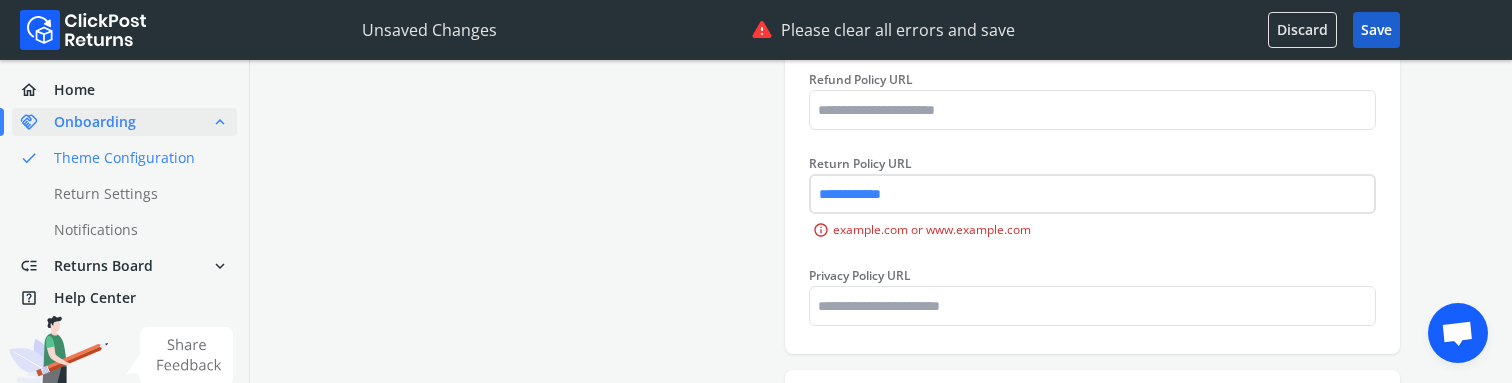 click on "Save" at bounding box center [1376, 30] 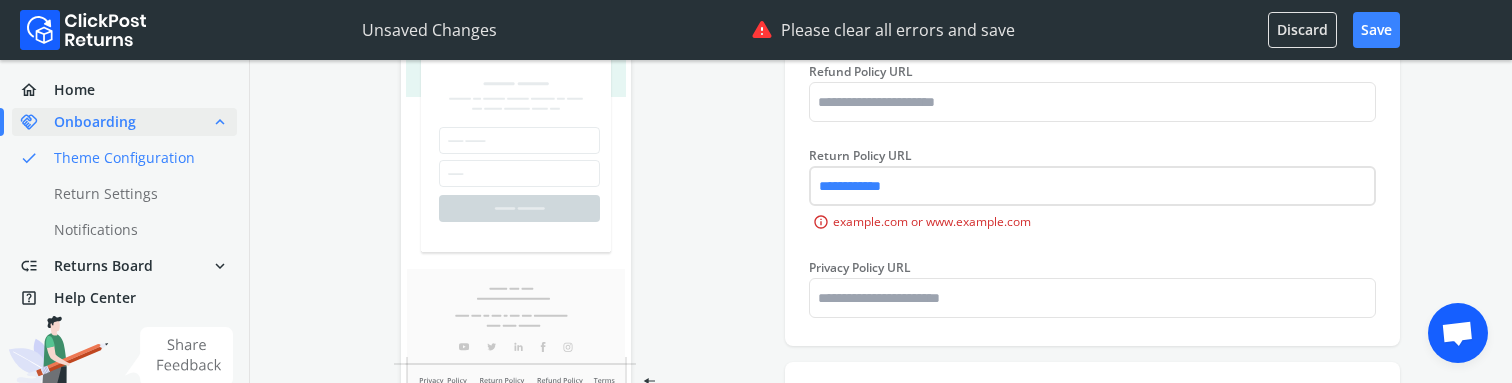 scroll, scrollTop: 3111, scrollLeft: 0, axis: vertical 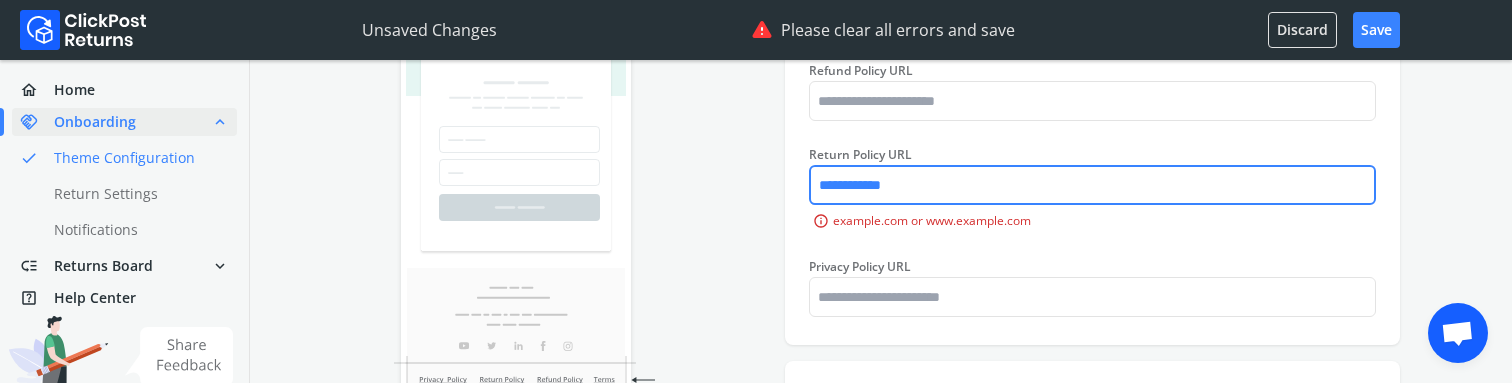 click on "**********" at bounding box center (1092, 185) 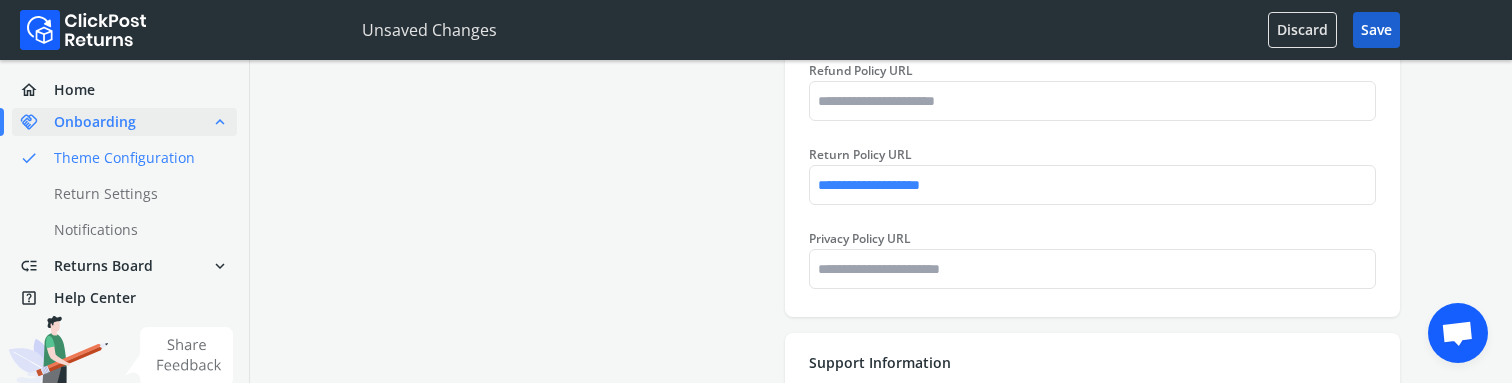 type on "**********" 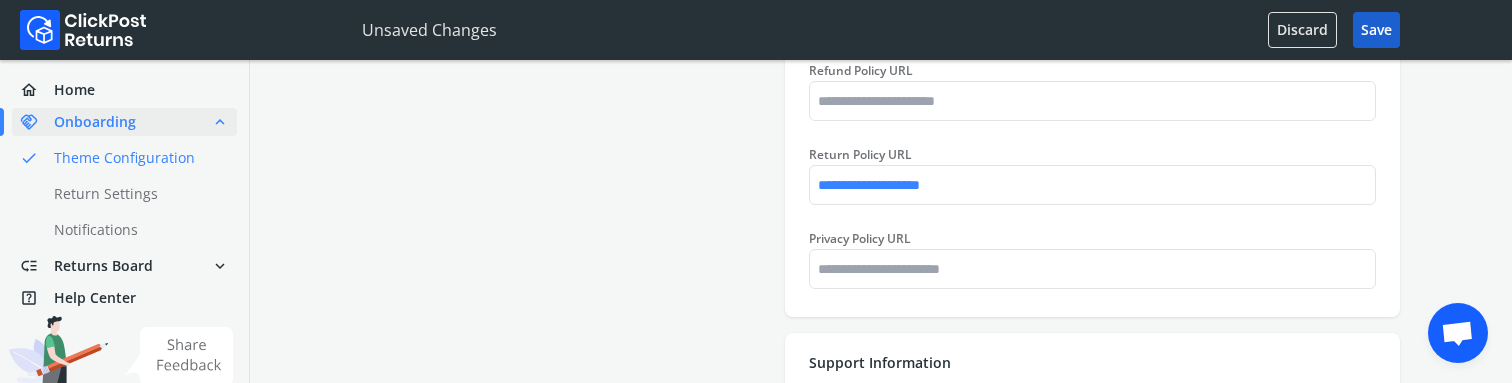 click on "Save" at bounding box center (1376, 30) 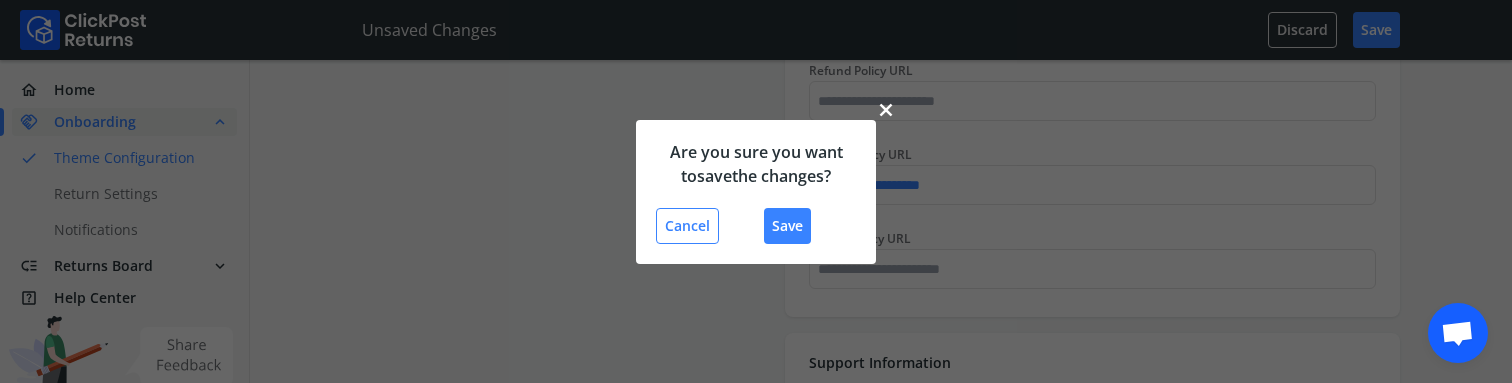 click on "close" at bounding box center [886, 110] 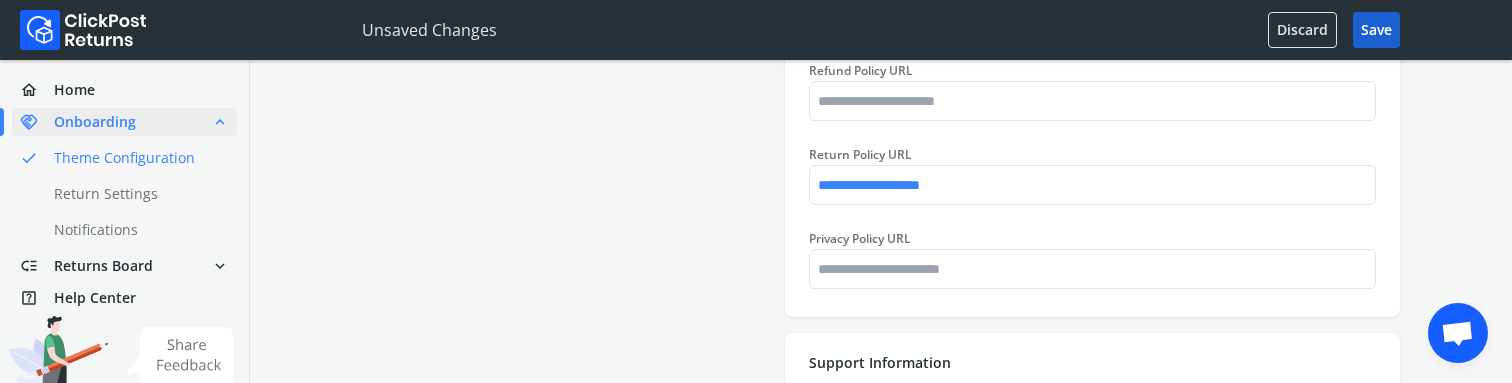 click on "Save" at bounding box center [1376, 30] 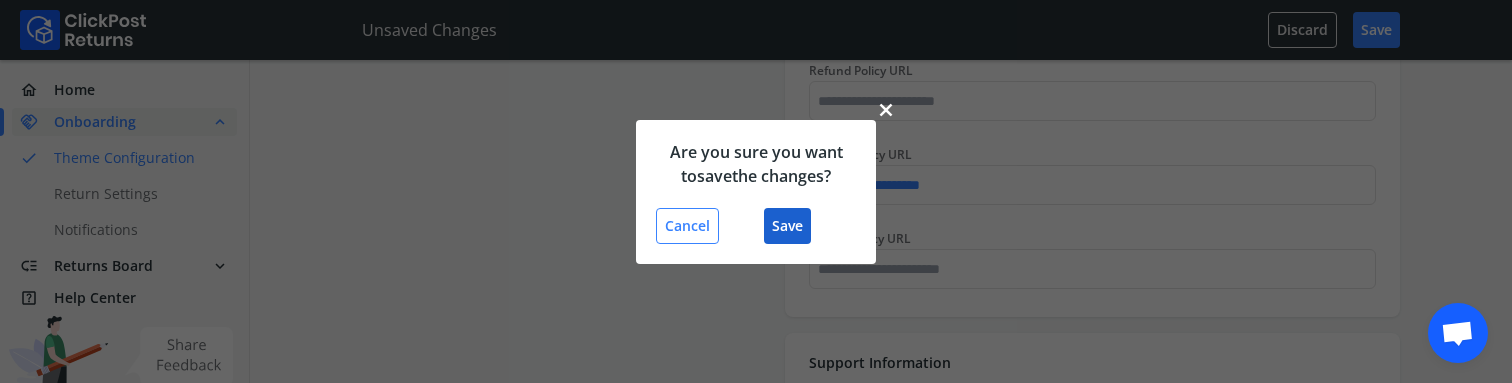 click on "Save" at bounding box center (787, 226) 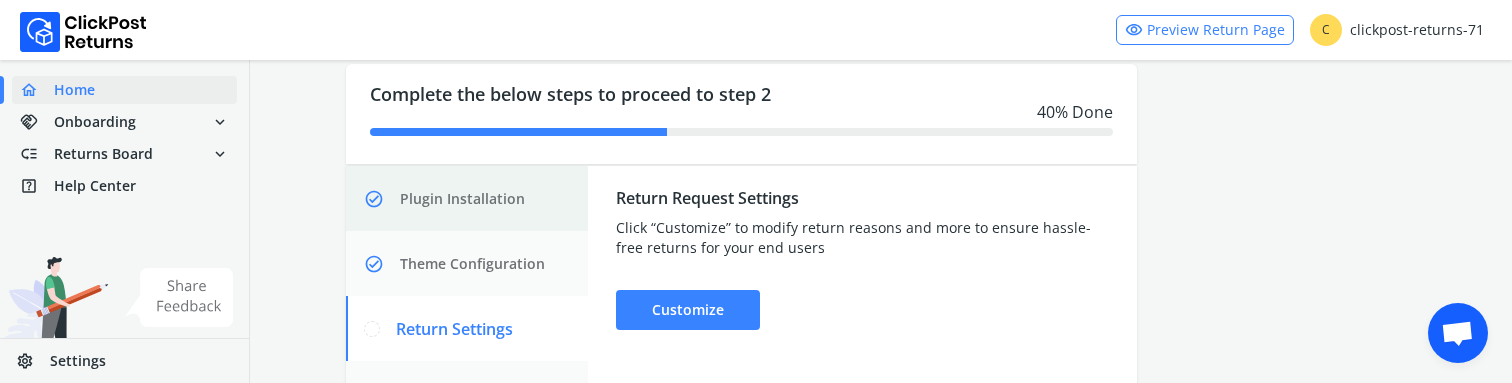scroll, scrollTop: 263, scrollLeft: 0, axis: vertical 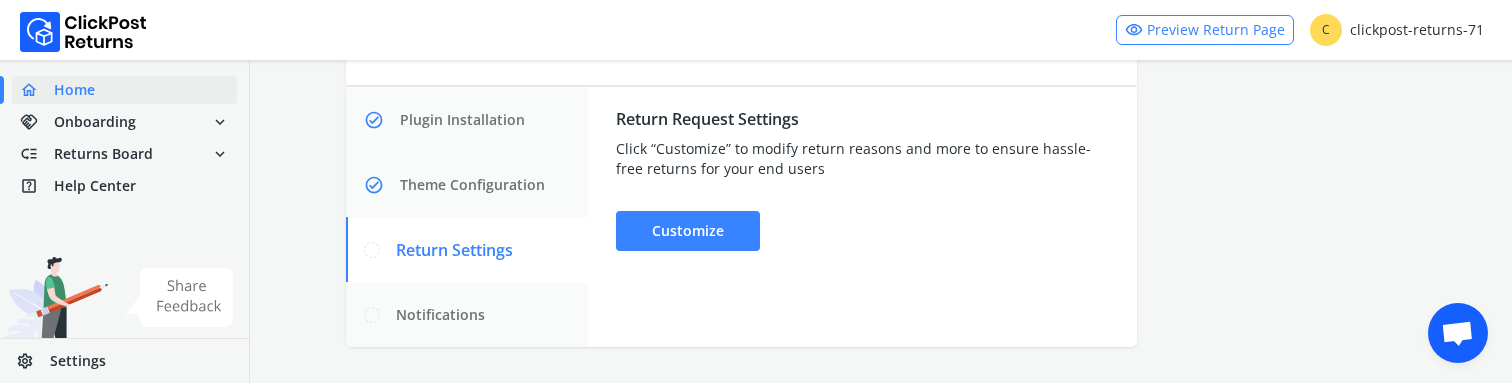 click on "visibility Preview Return Page" at bounding box center [1205, 30] 